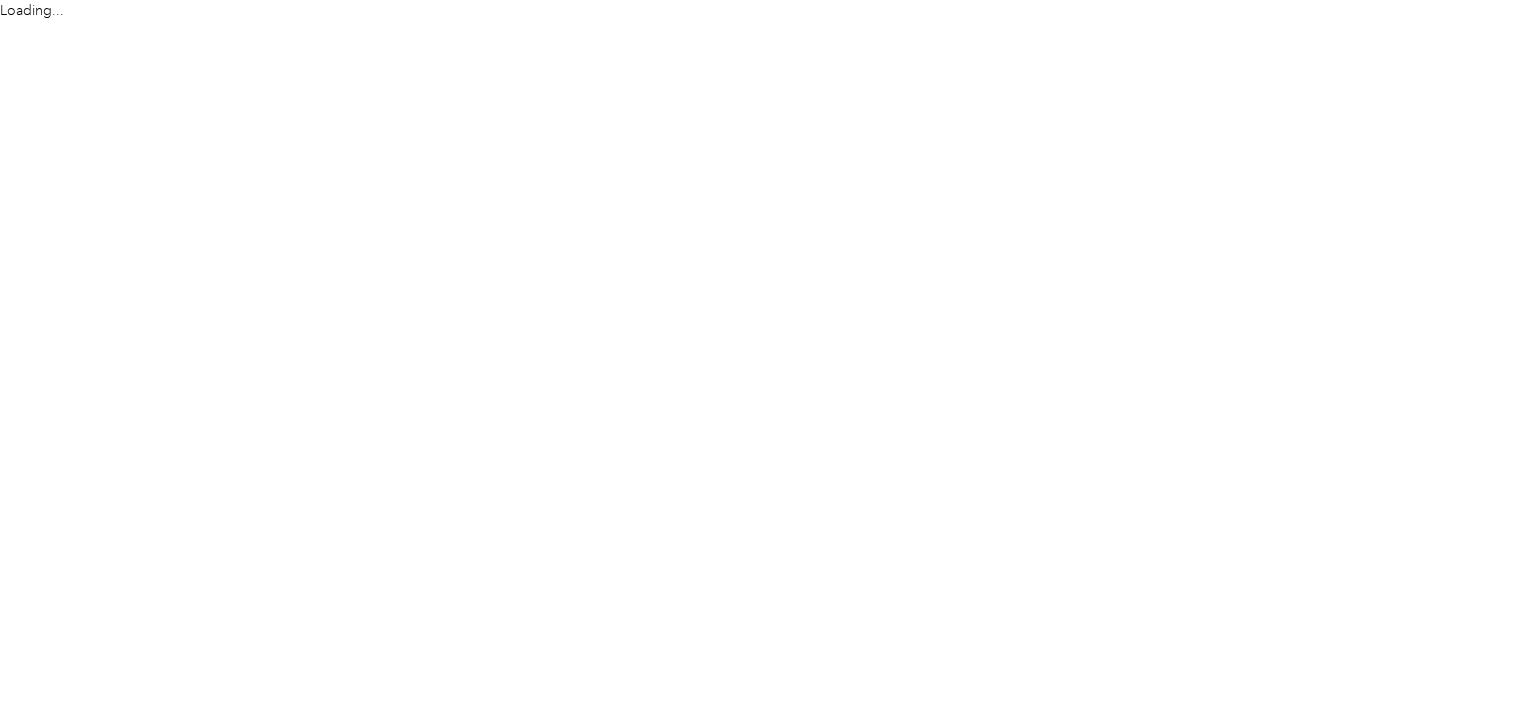 scroll, scrollTop: 0, scrollLeft: 0, axis: both 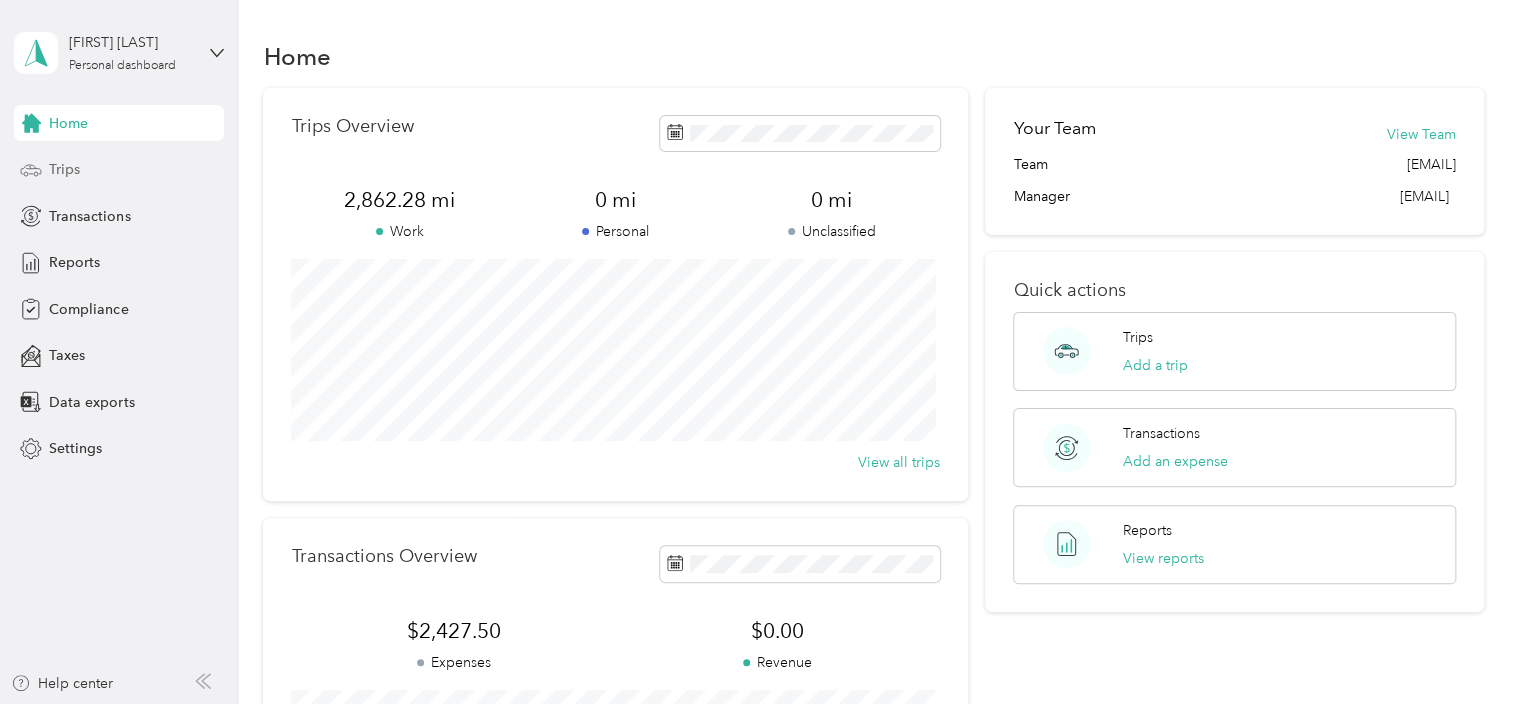 click on "Trips" at bounding box center (119, 170) 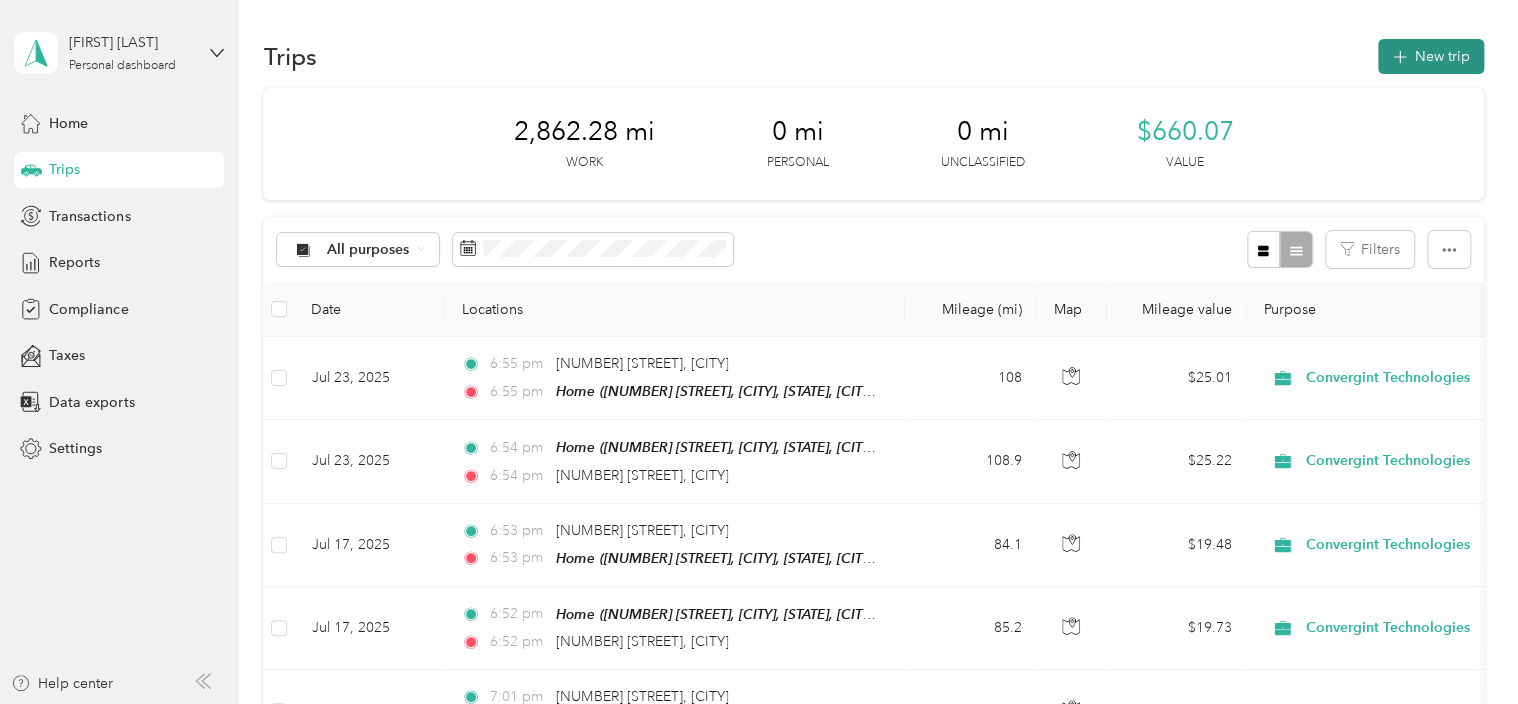 click 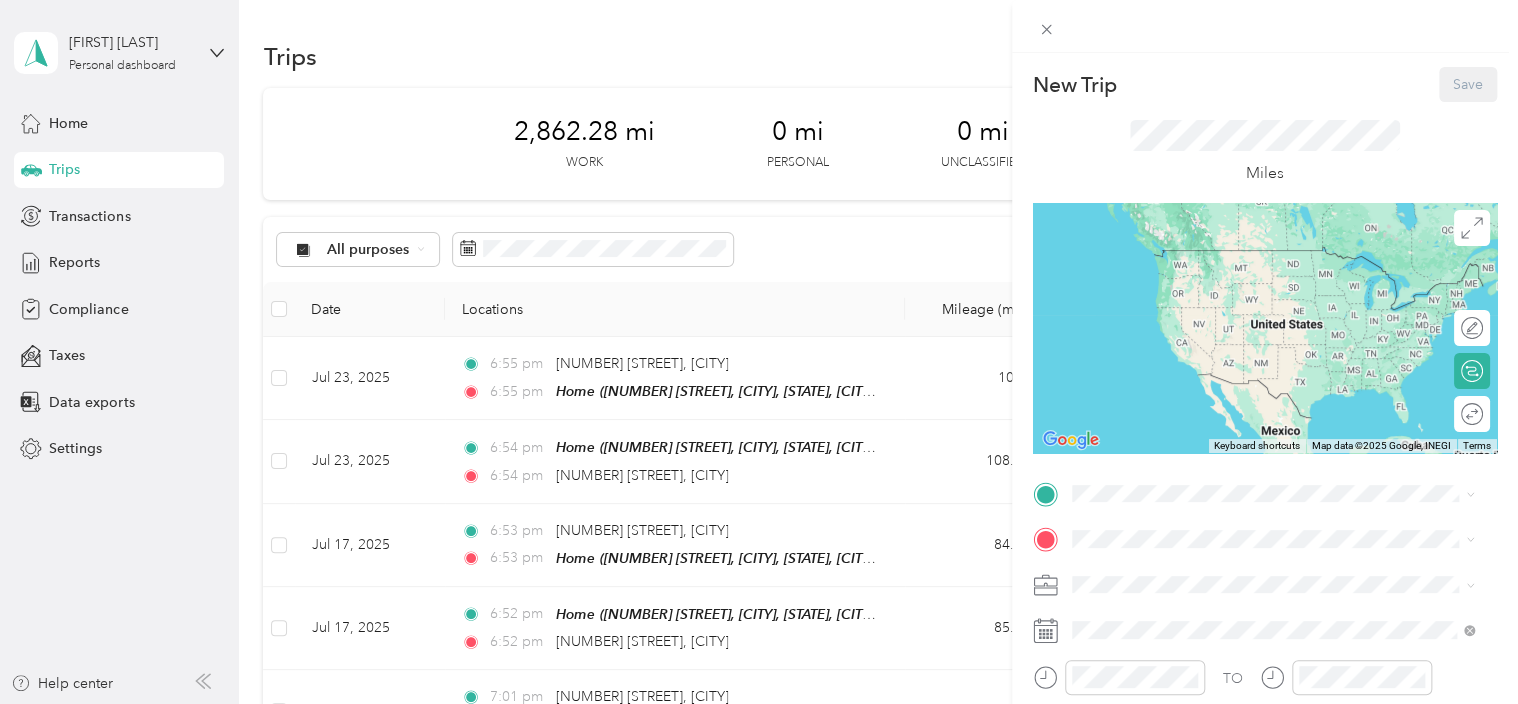 click on "[NUMBER] [STREET], [CITY], [STATE], [COUNTRY] , [POSTAL_CODE], [CITY], [STATE], [COUNTRY]" at bounding box center (1268, 595) 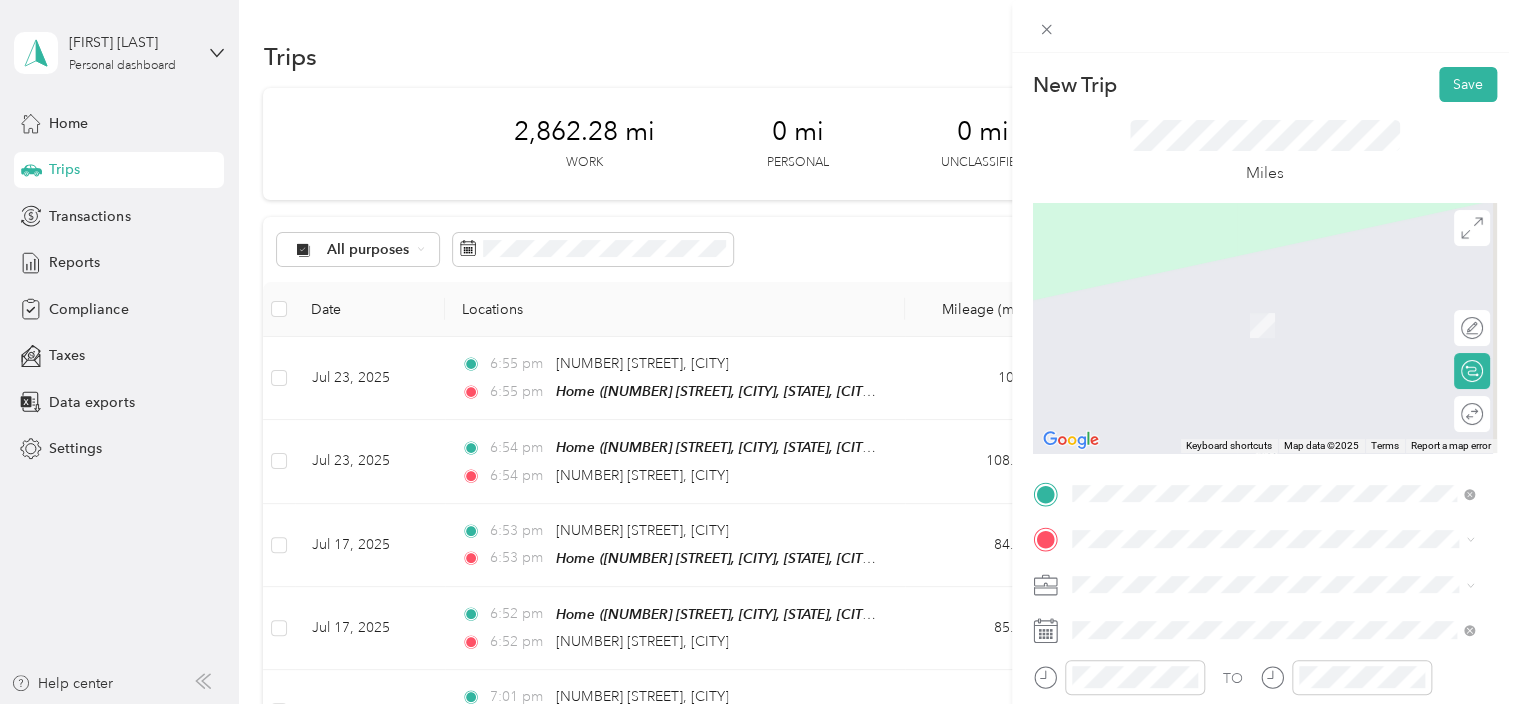 click on "[NUMBER] [STREET]
[CITY], [STATE] [POSTAL_CODE], [COUNTRY]" at bounding box center (1253, 297) 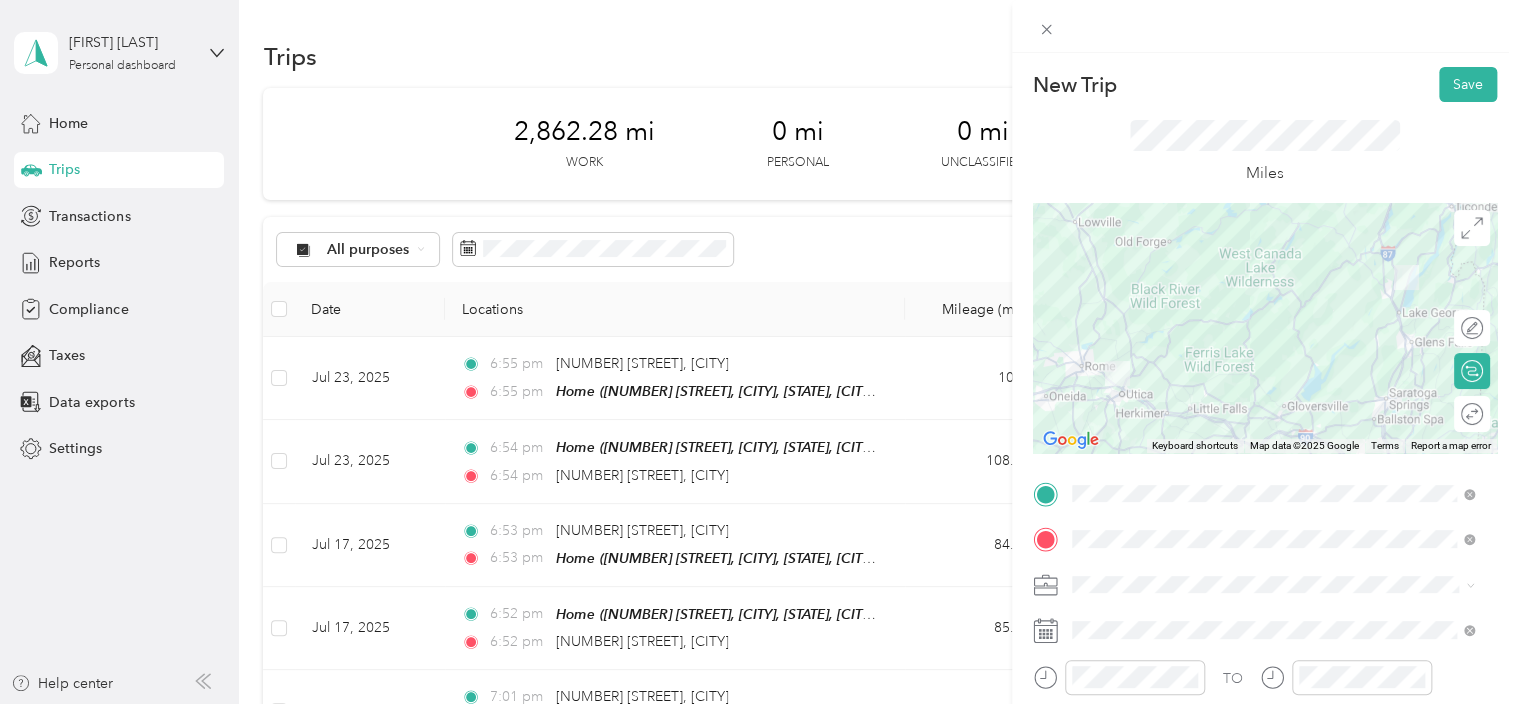 click 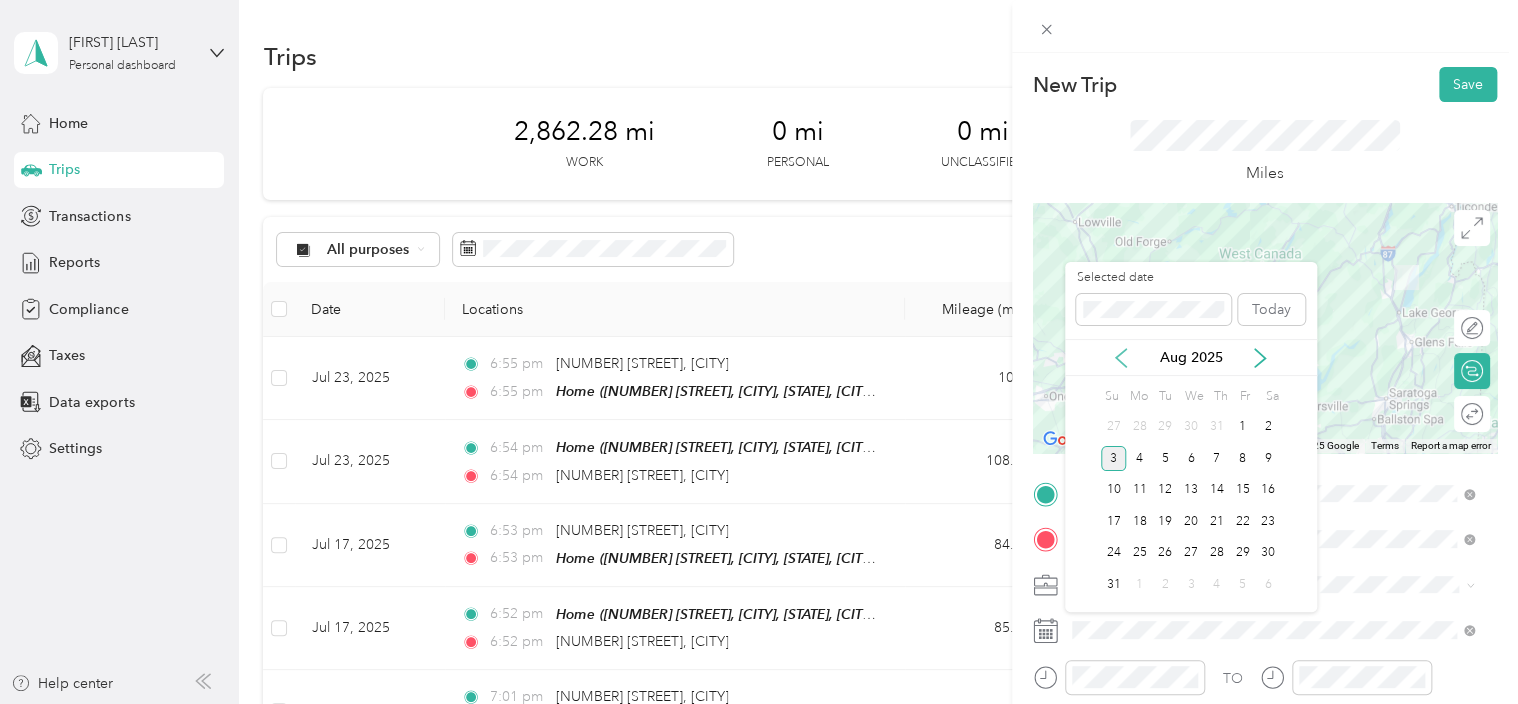 click 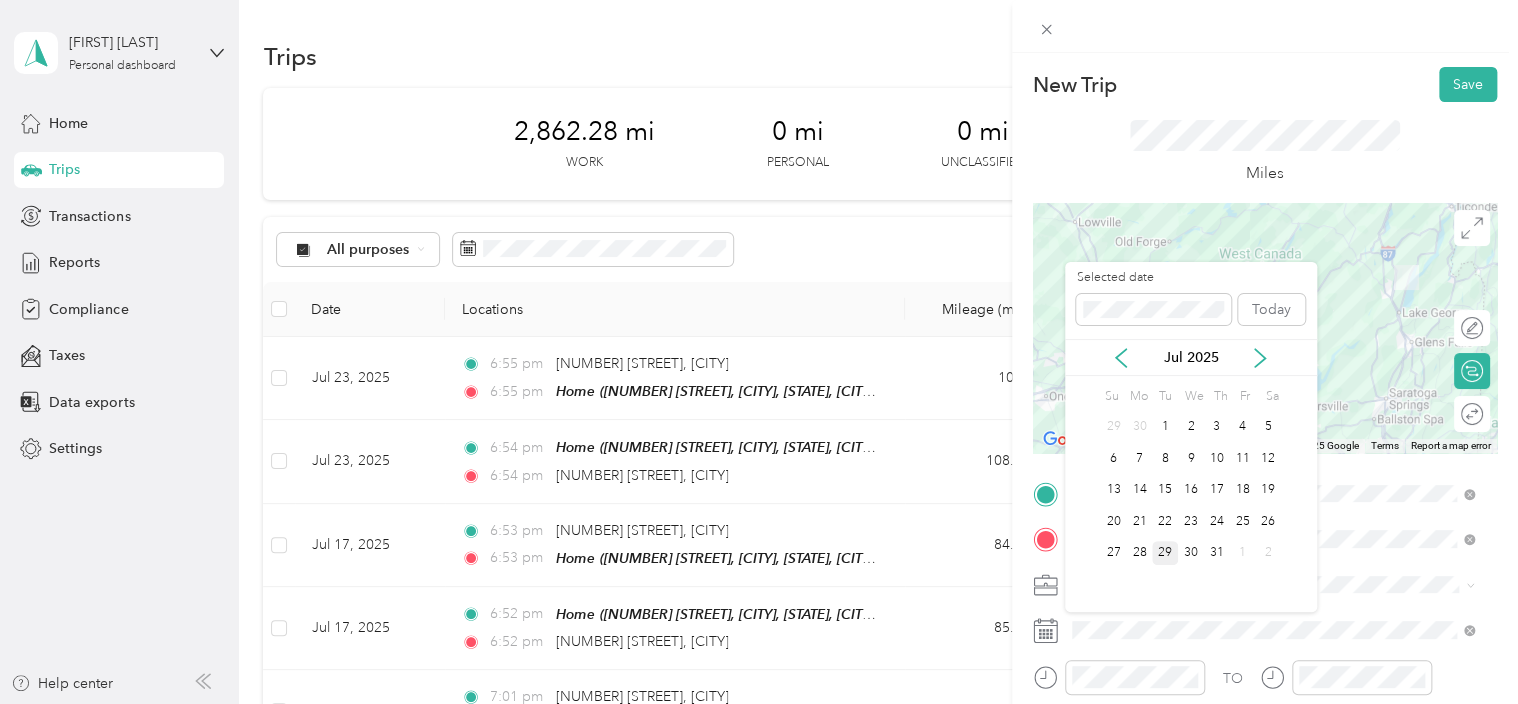 click on "29" at bounding box center (1165, 553) 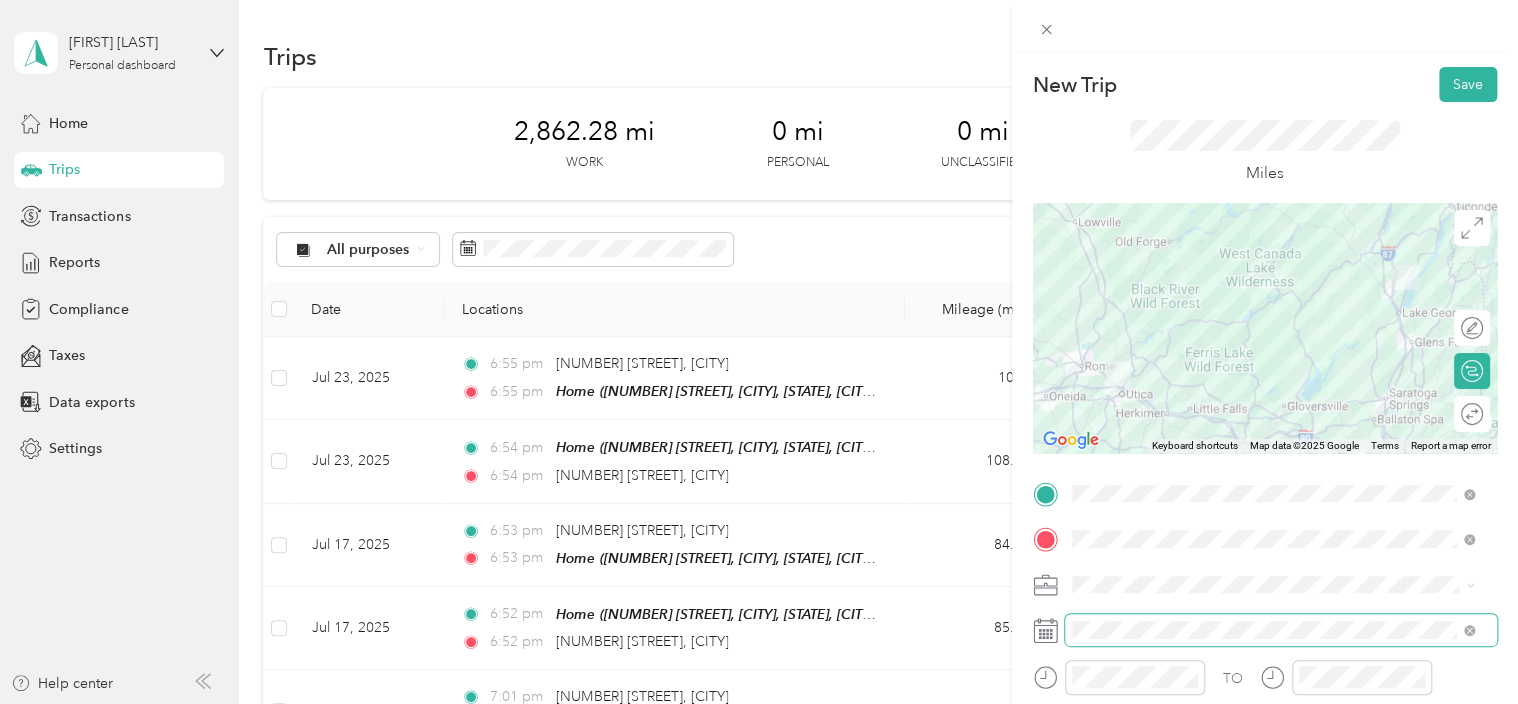 click at bounding box center (1281, 630) 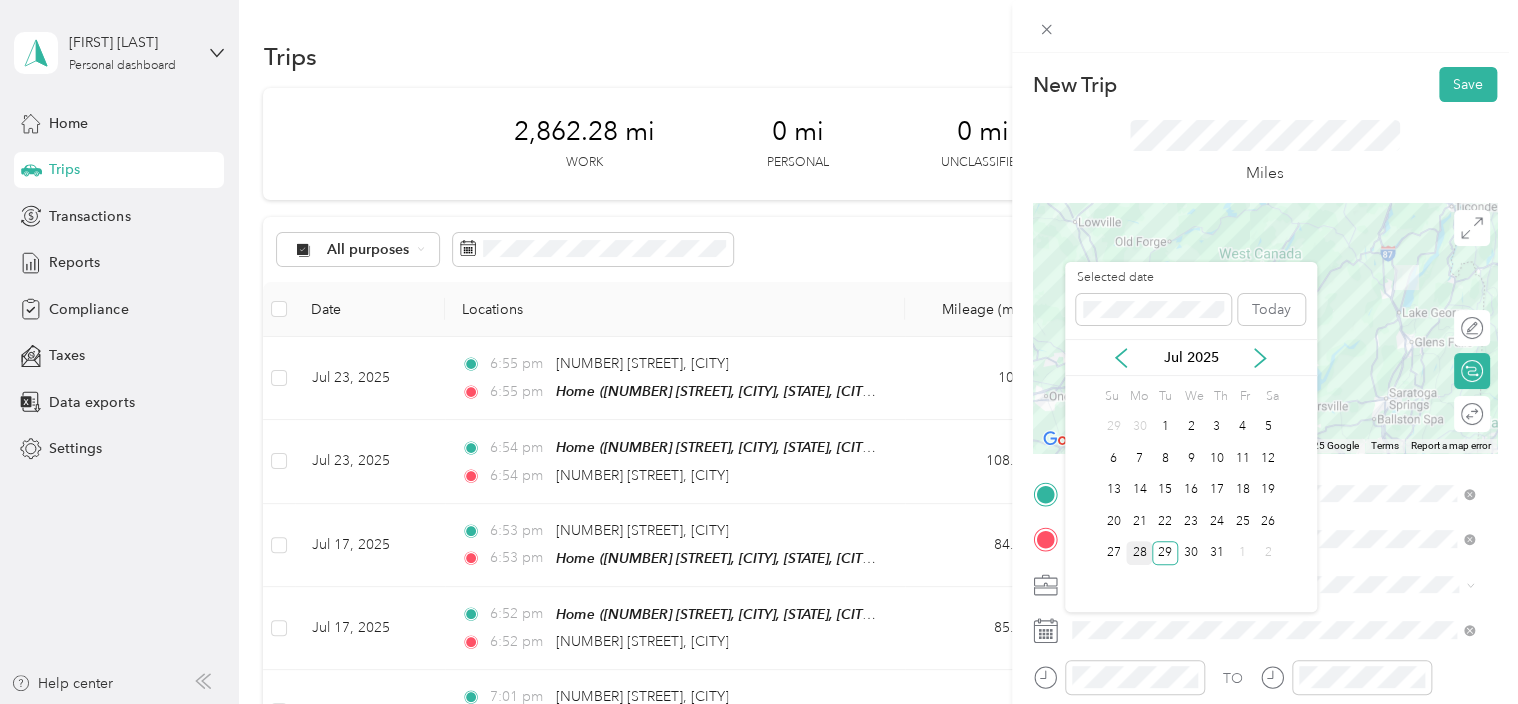click on "28" at bounding box center [1139, 553] 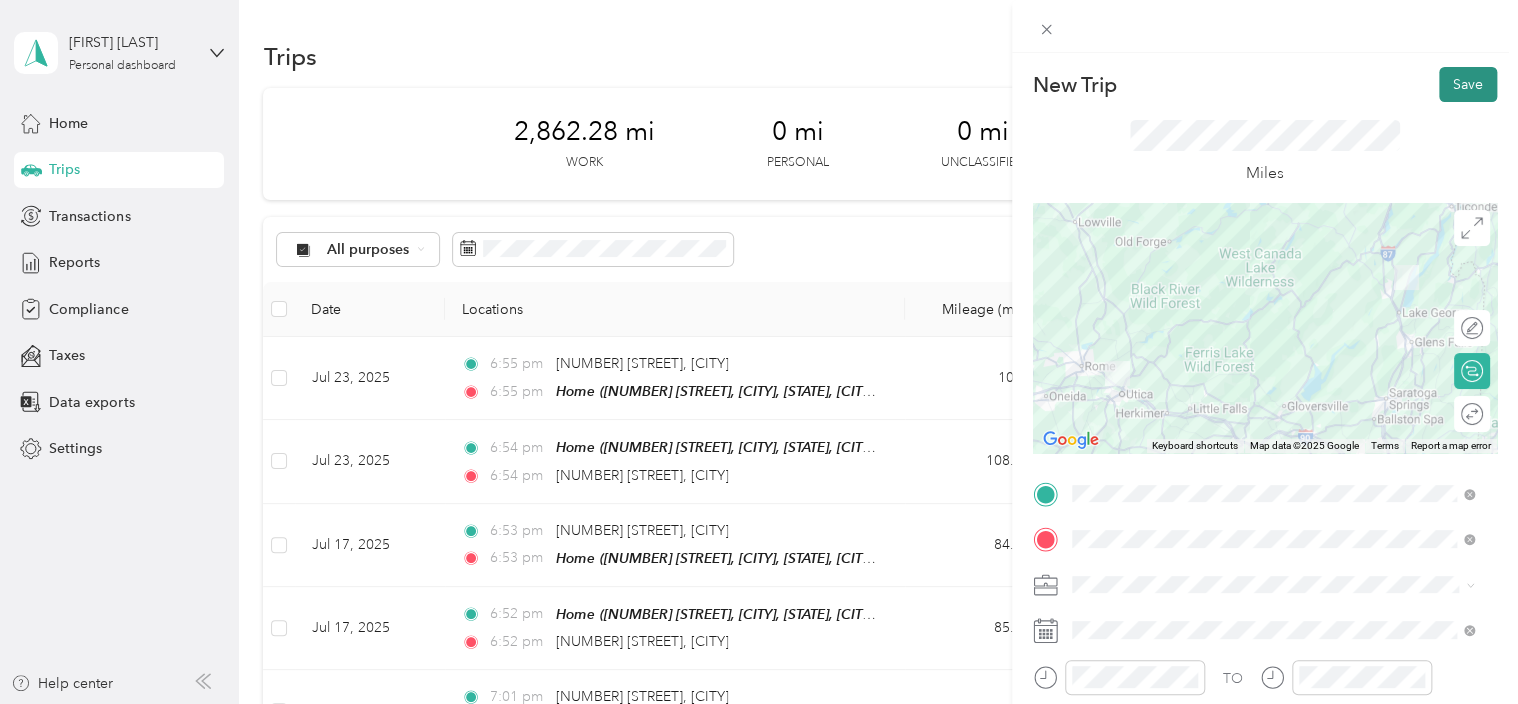 click on "Save" at bounding box center (1468, 84) 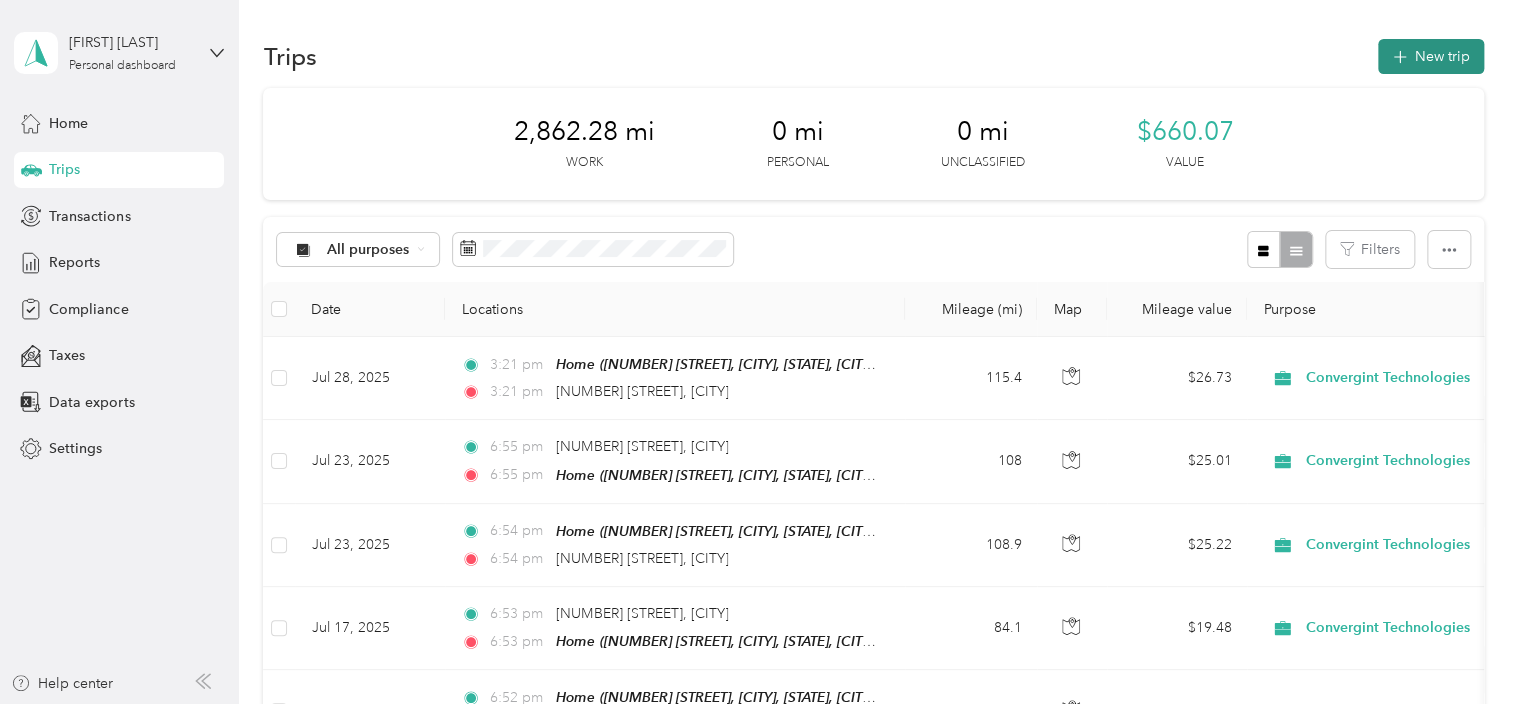 click on "New trip" at bounding box center (1431, 56) 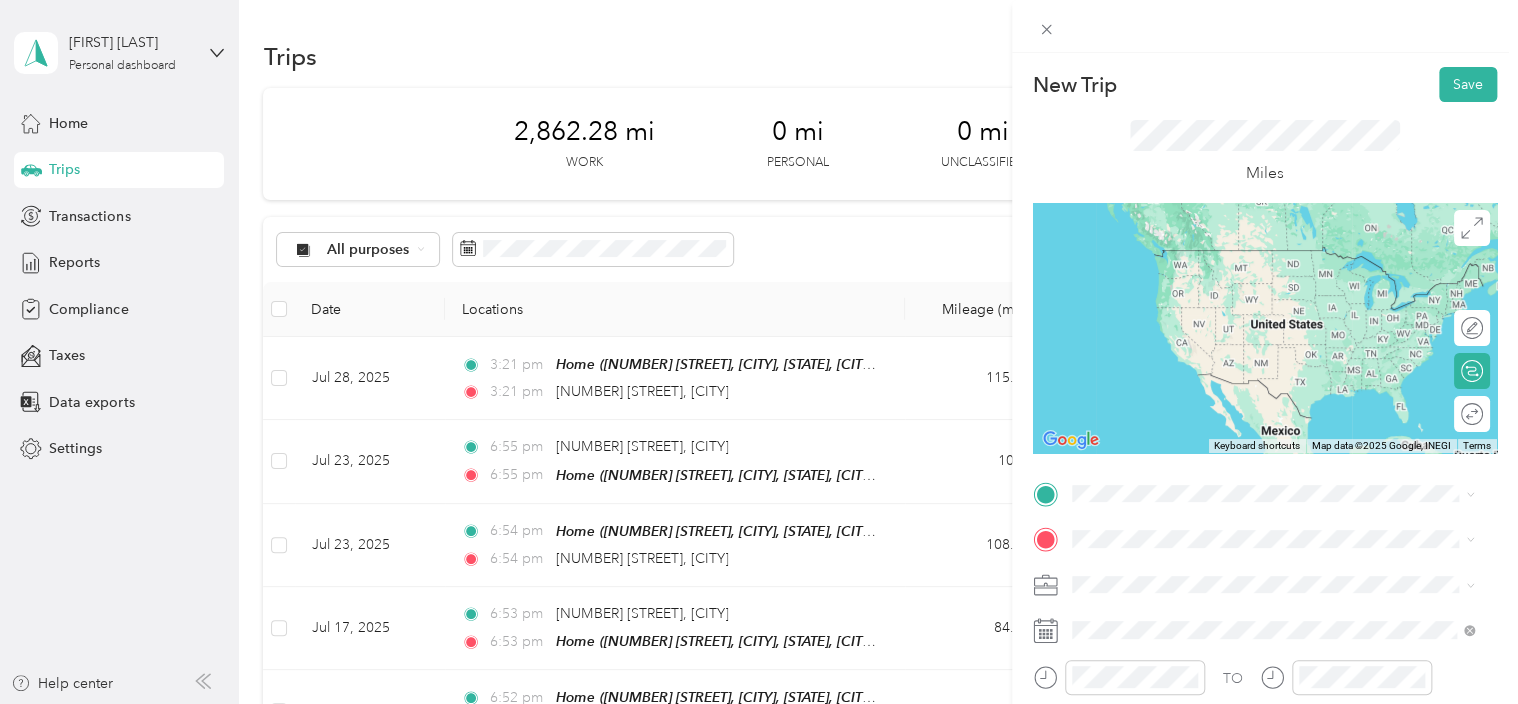 click on "[NUMBER] [STREET]
[CITY], [STATE] [POSTAL_CODE], [COUNTRY]" at bounding box center [1253, 248] 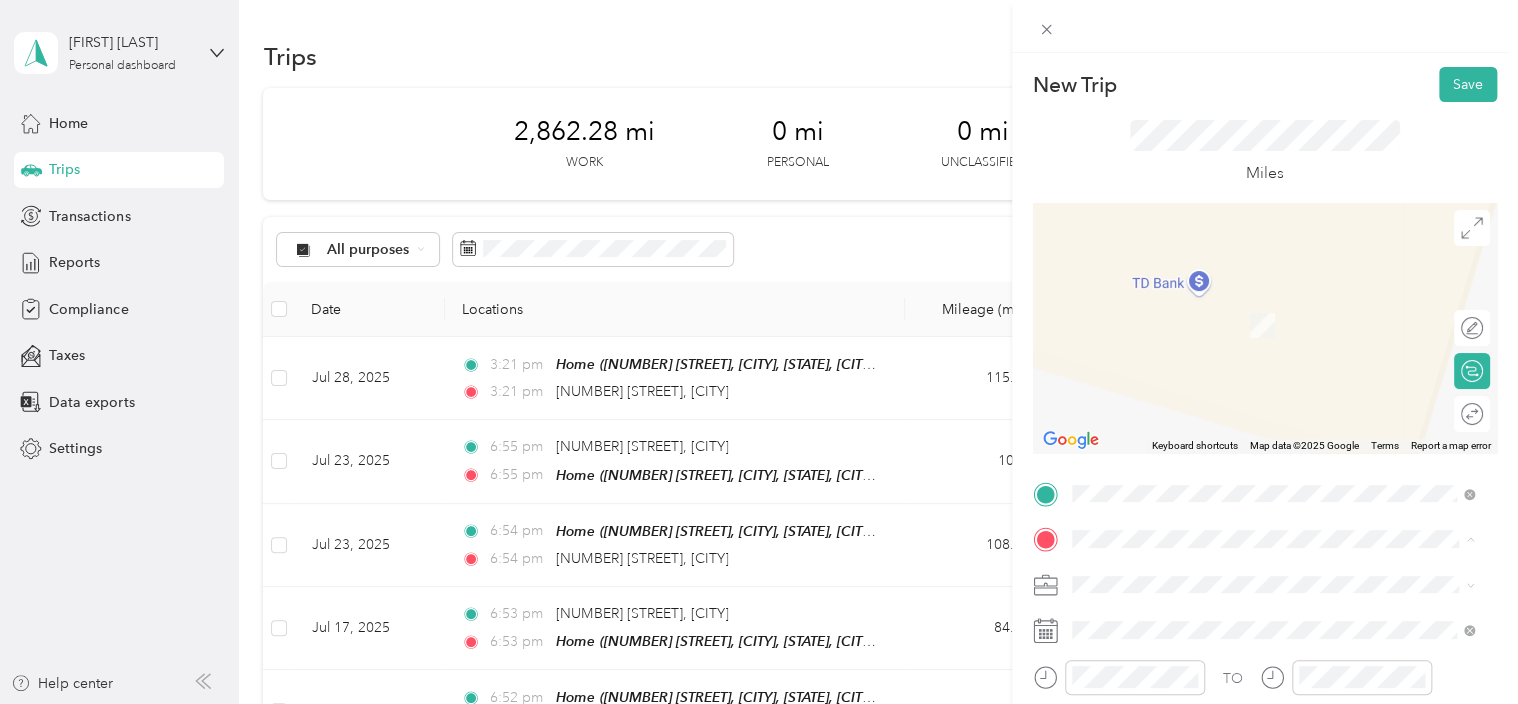 click on "Home [NUMBER] [STREET], [CITY], [STATE] , [POSTAL_CODE], [CITY], [STATE]" at bounding box center (1288, 640) 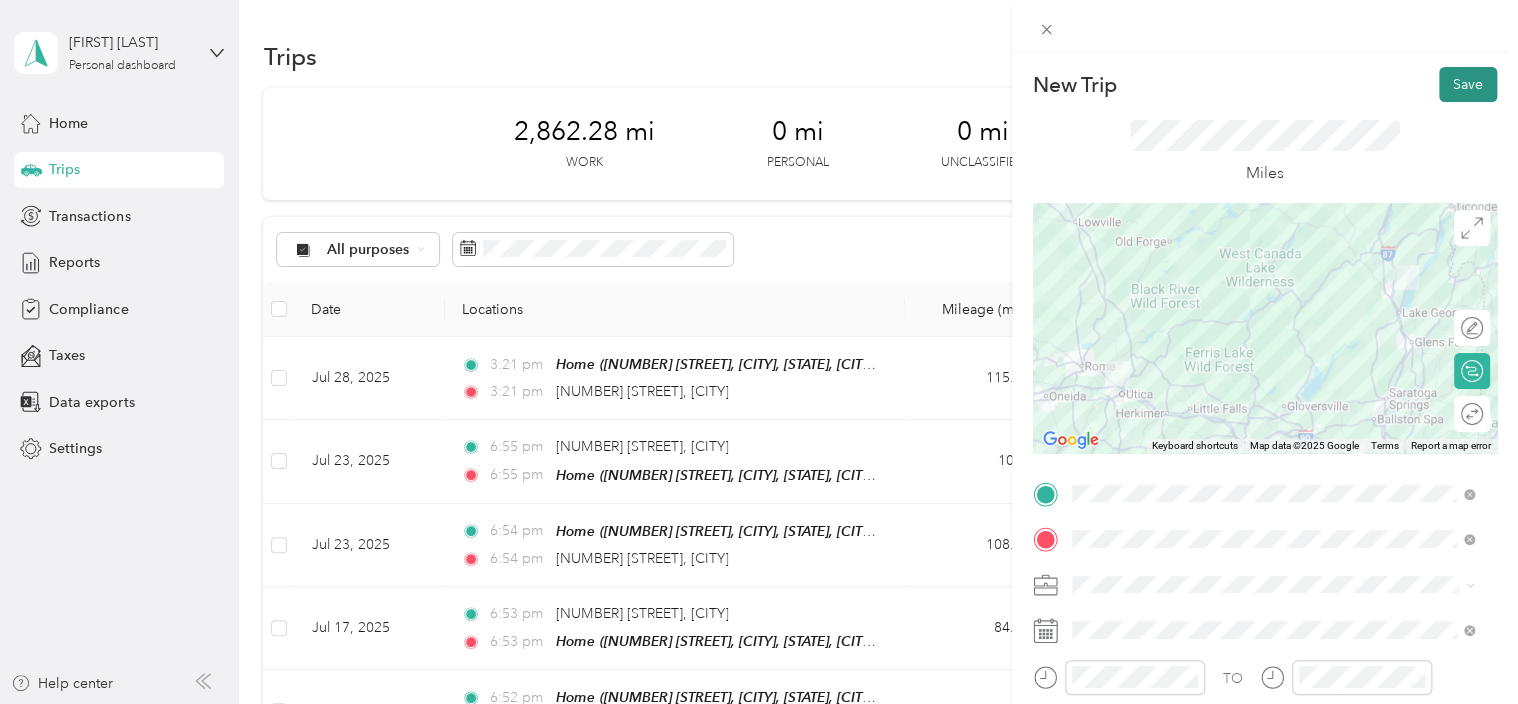 click on "Save" at bounding box center (1468, 84) 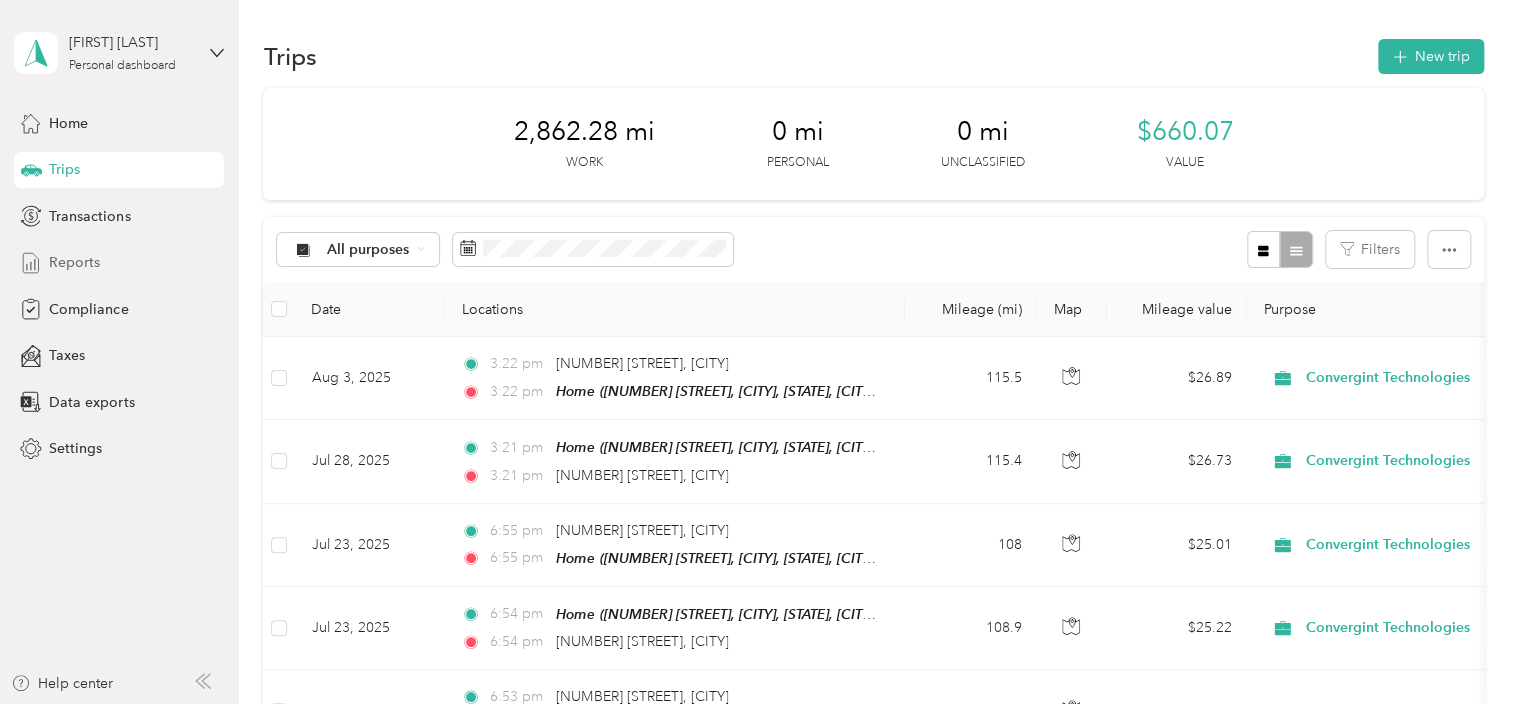 click on "Reports" at bounding box center (74, 262) 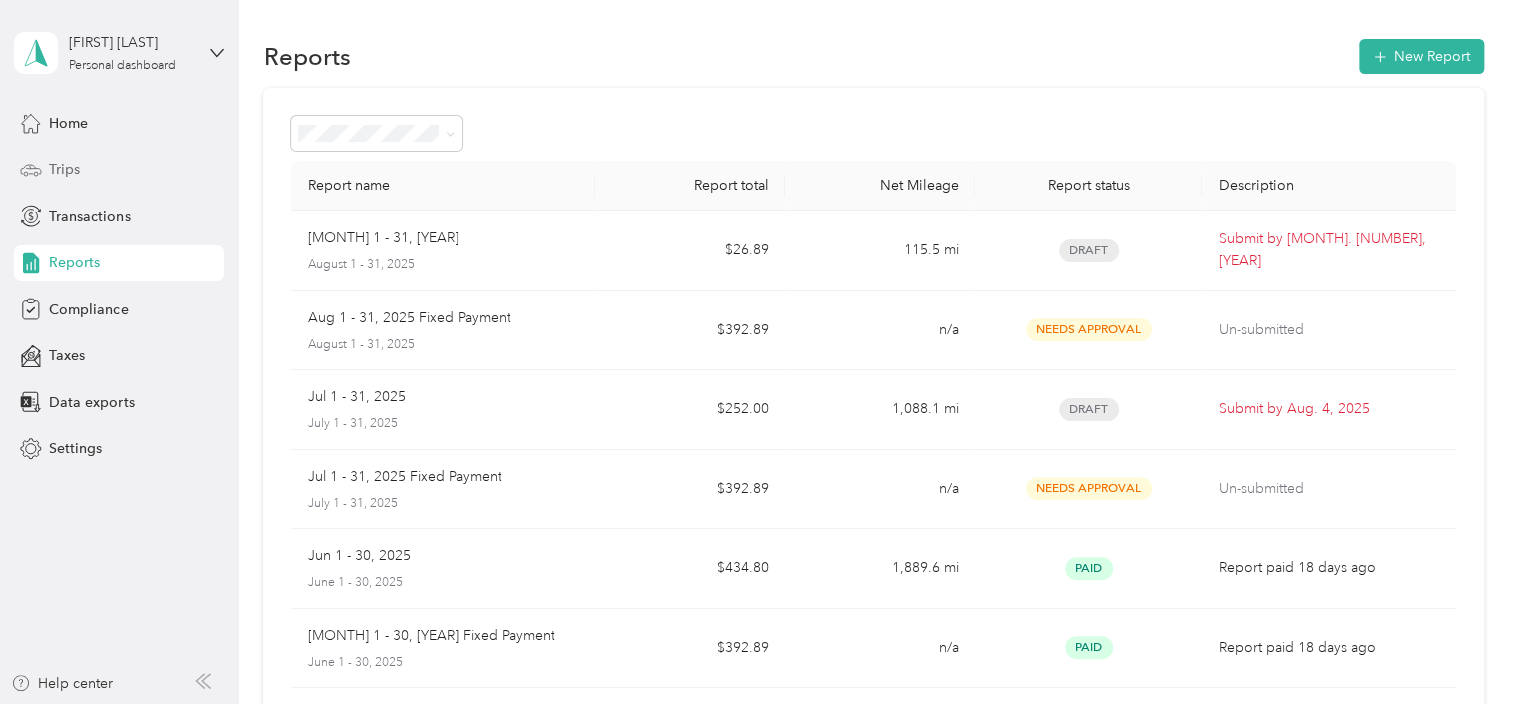 click on "Trips" at bounding box center (119, 170) 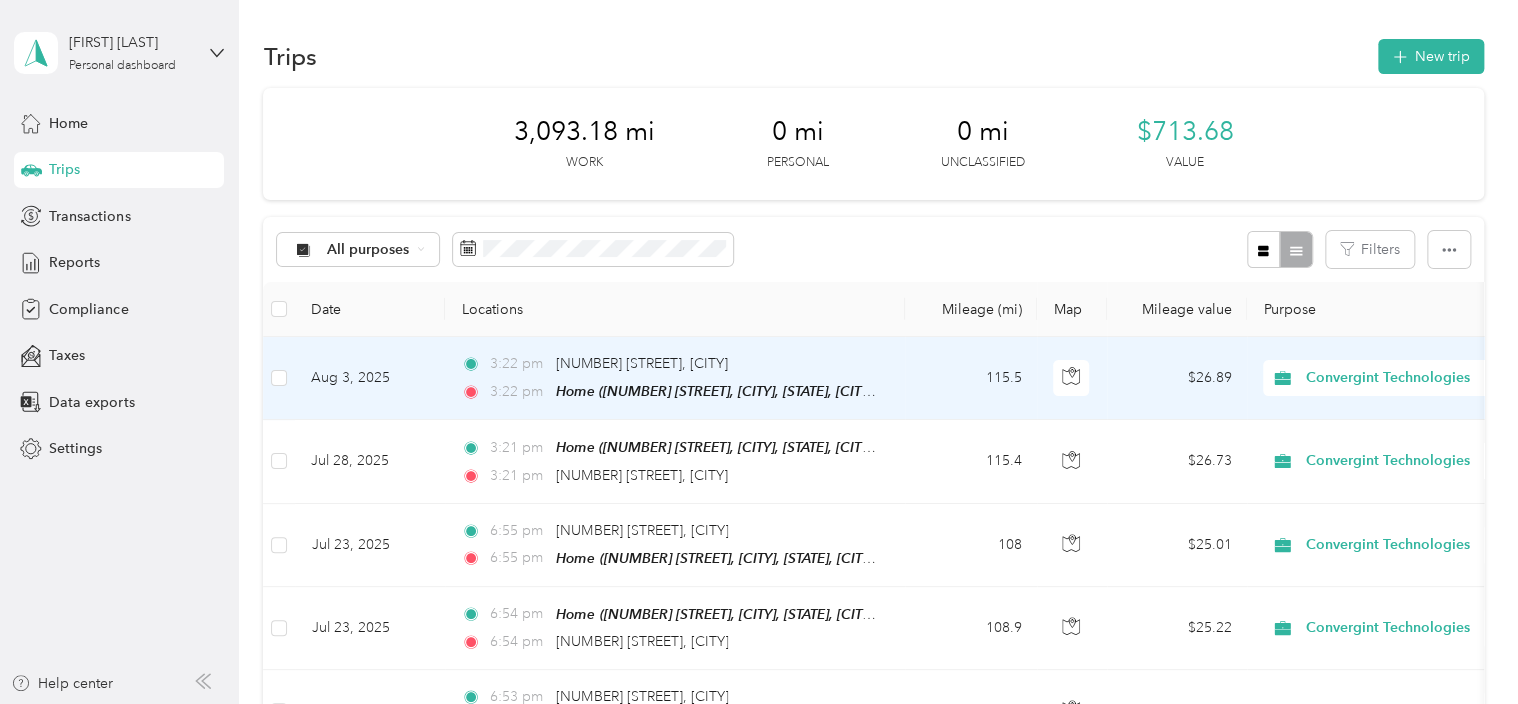 click on "Aug 3, 2025" at bounding box center [370, 378] 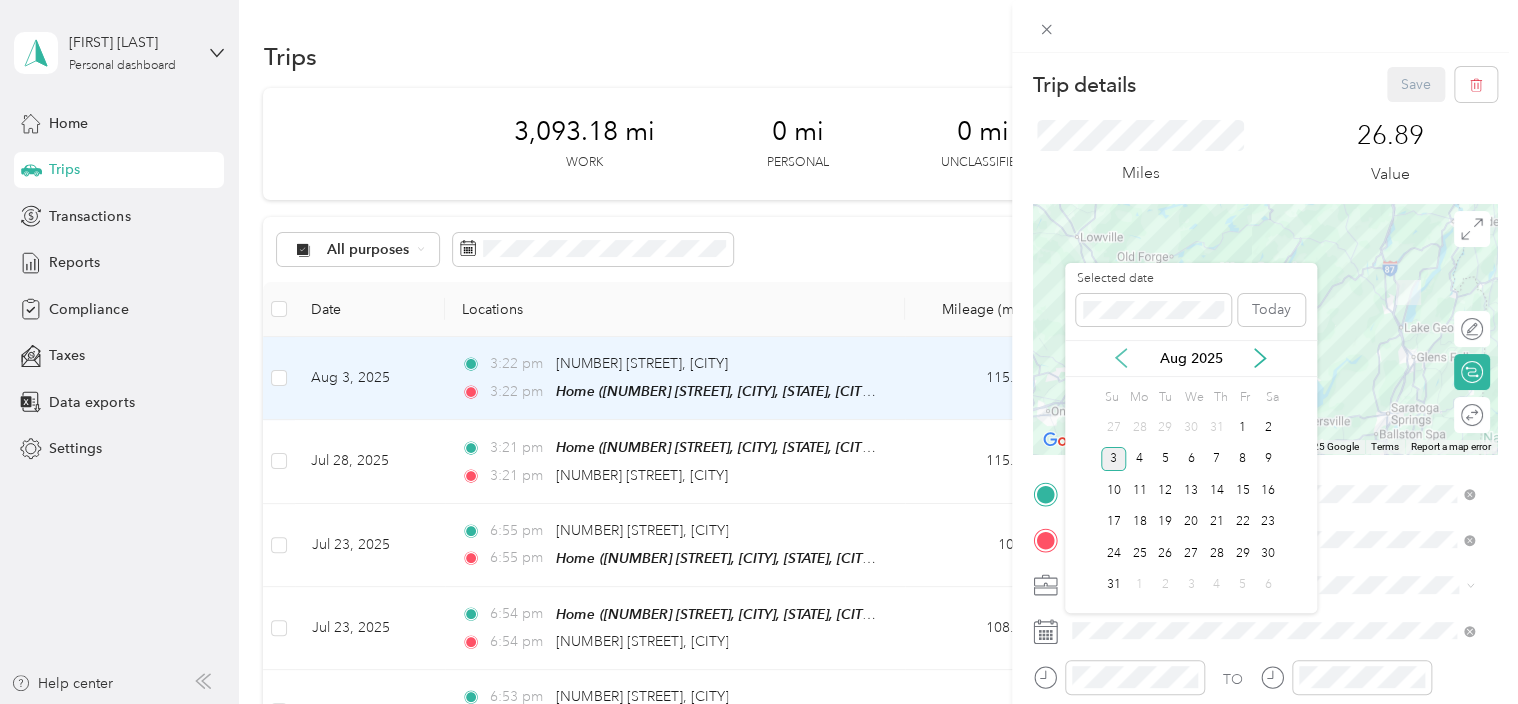 click 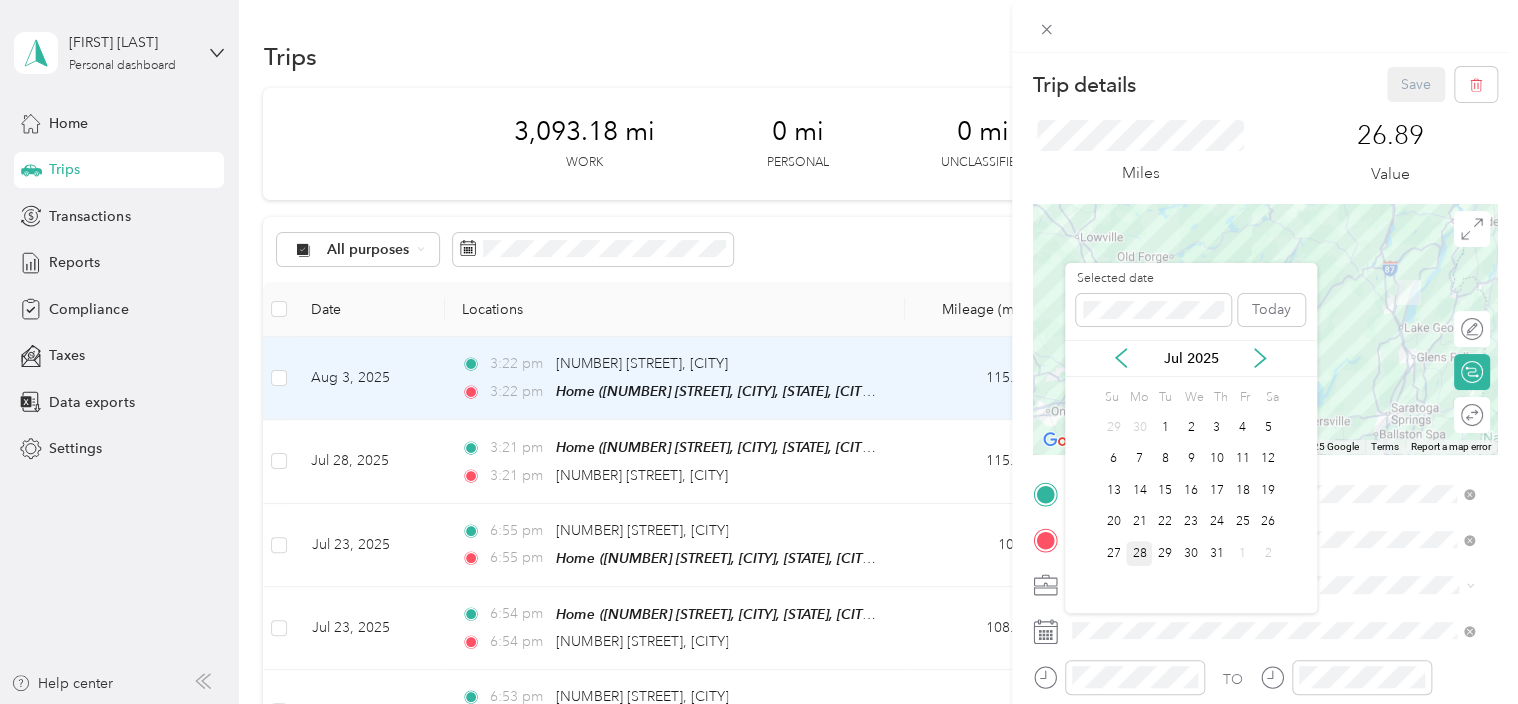 click on "28" at bounding box center [1139, 553] 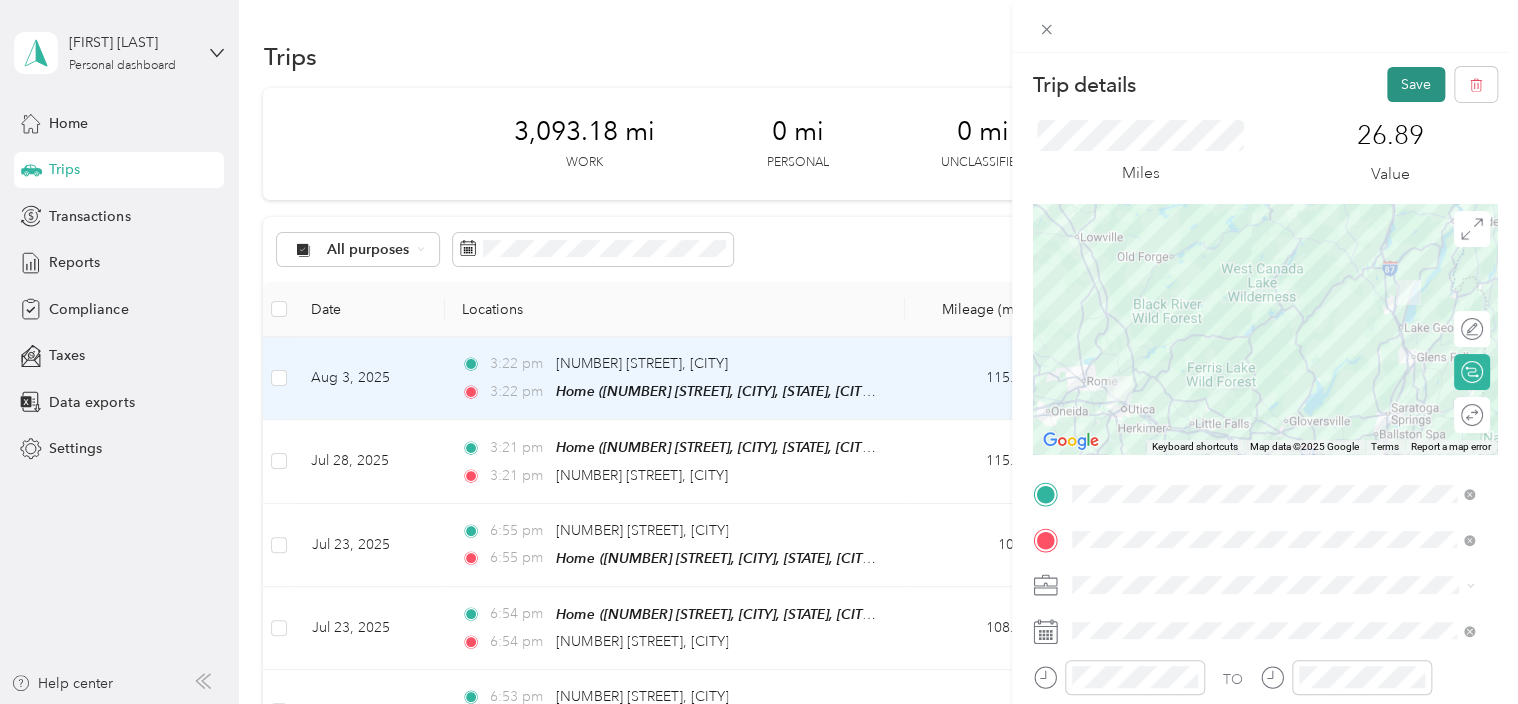 click on "Save" at bounding box center (1416, 84) 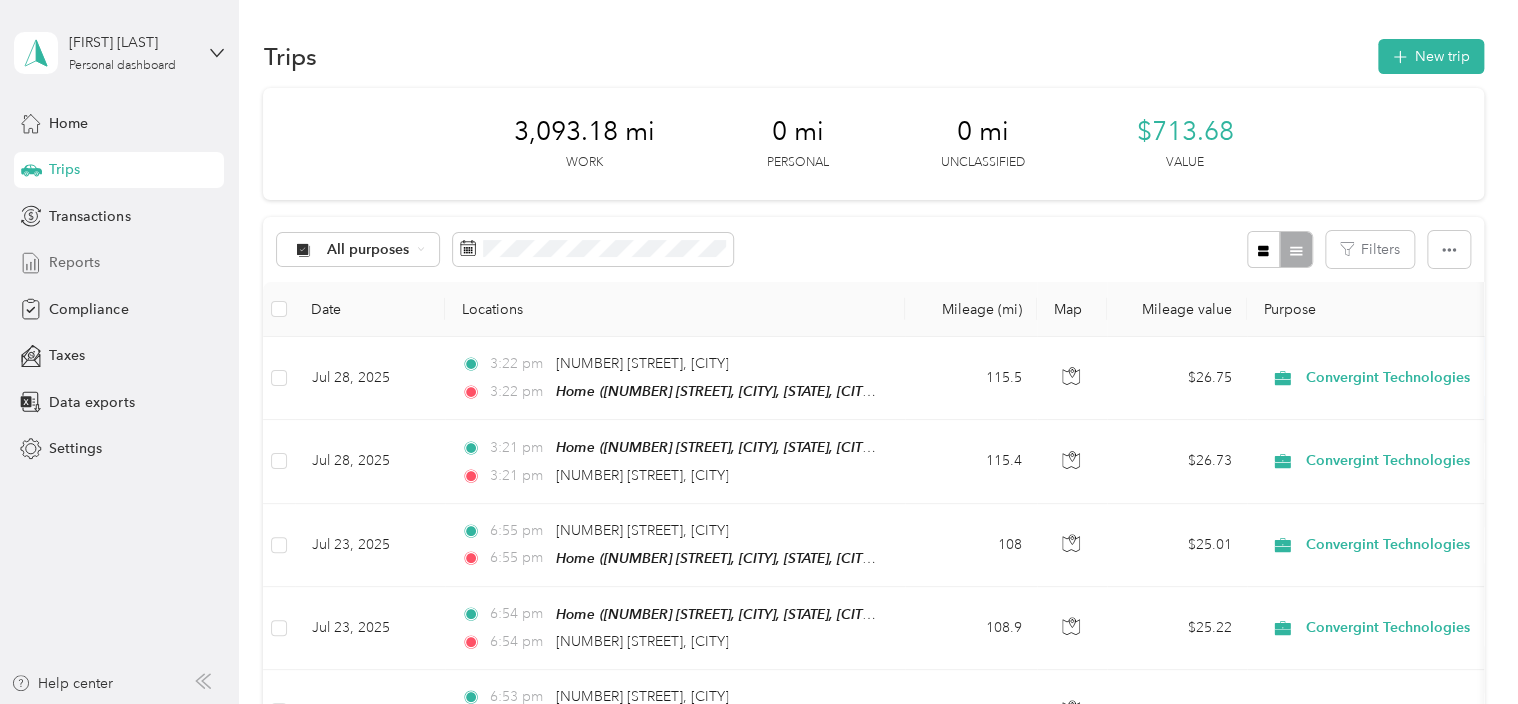 click on "Reports" at bounding box center [74, 262] 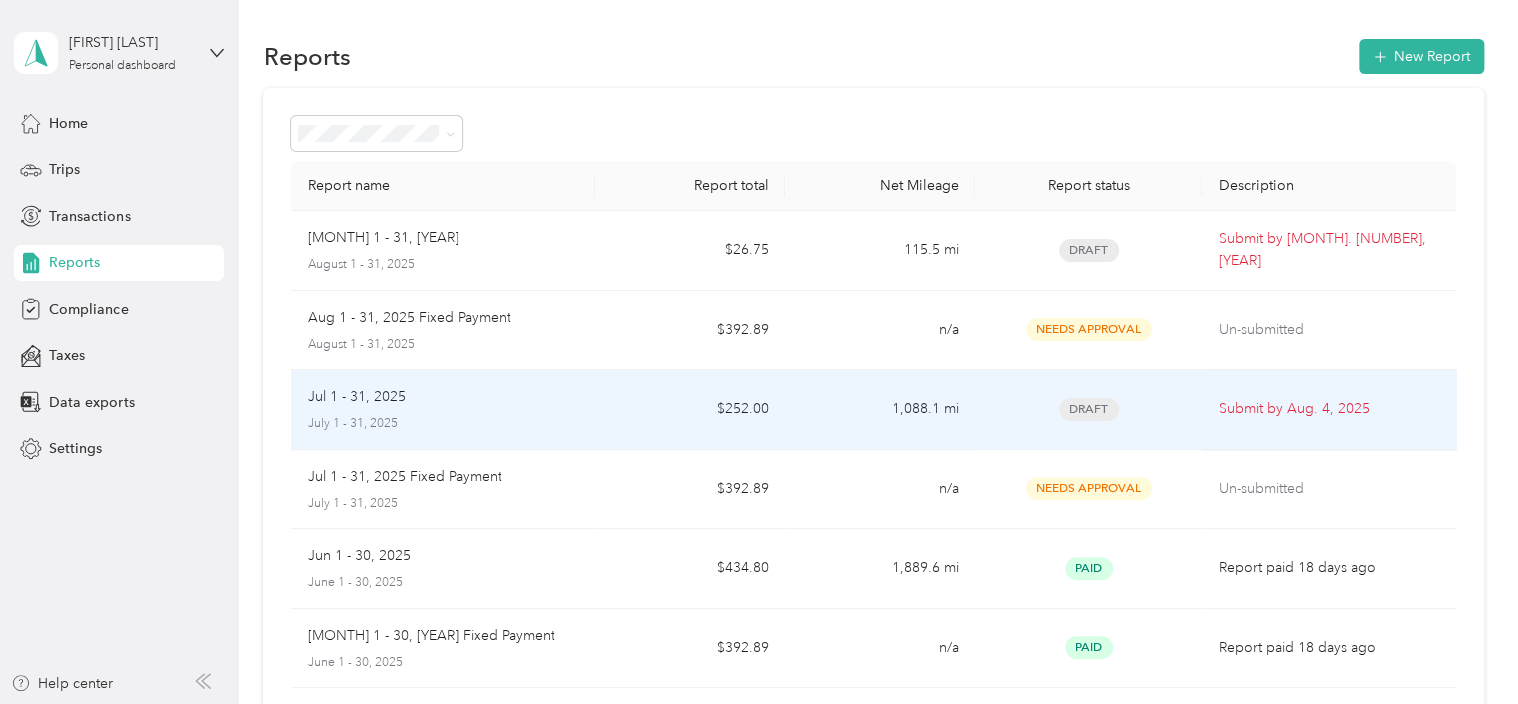 click on "Jul 1 - 31, 2025" at bounding box center (443, 397) 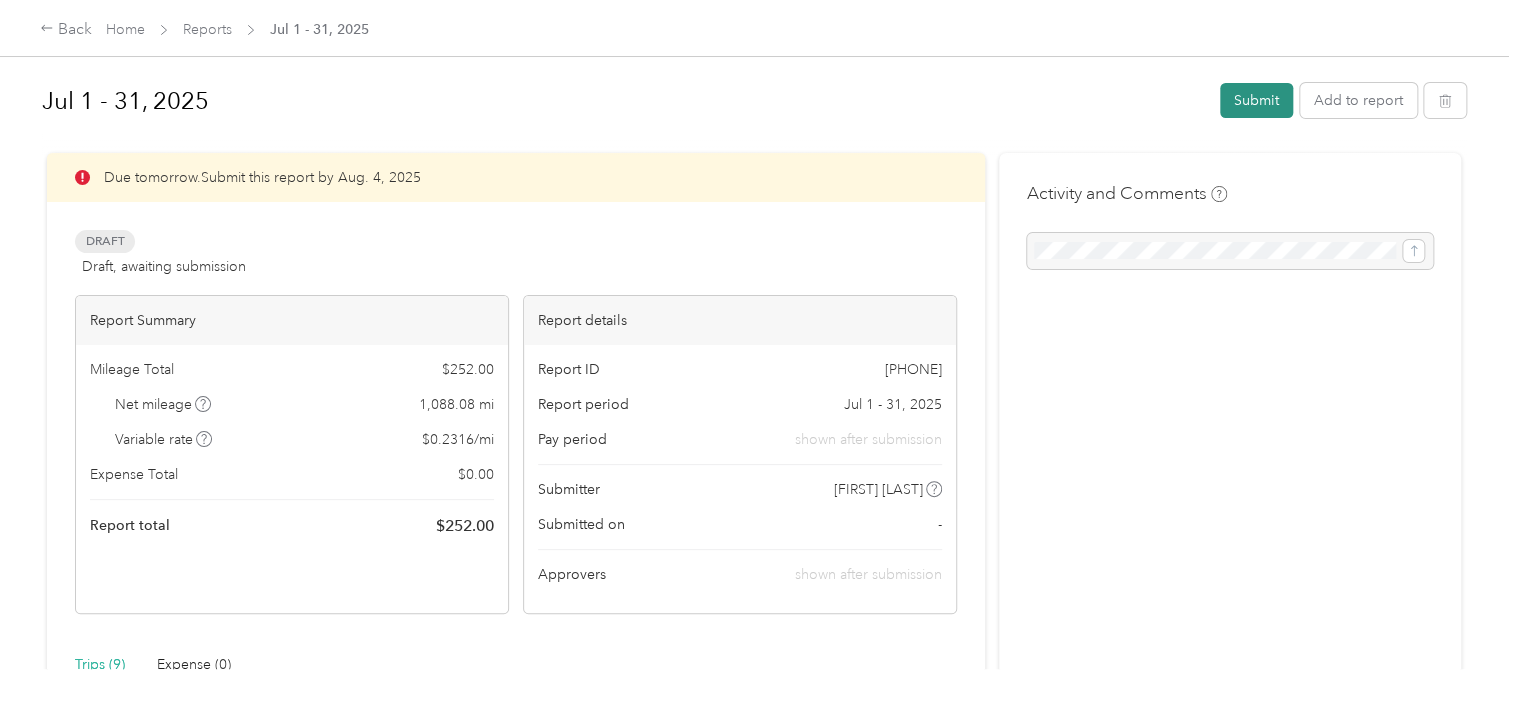 click on "Submit" at bounding box center [1256, 100] 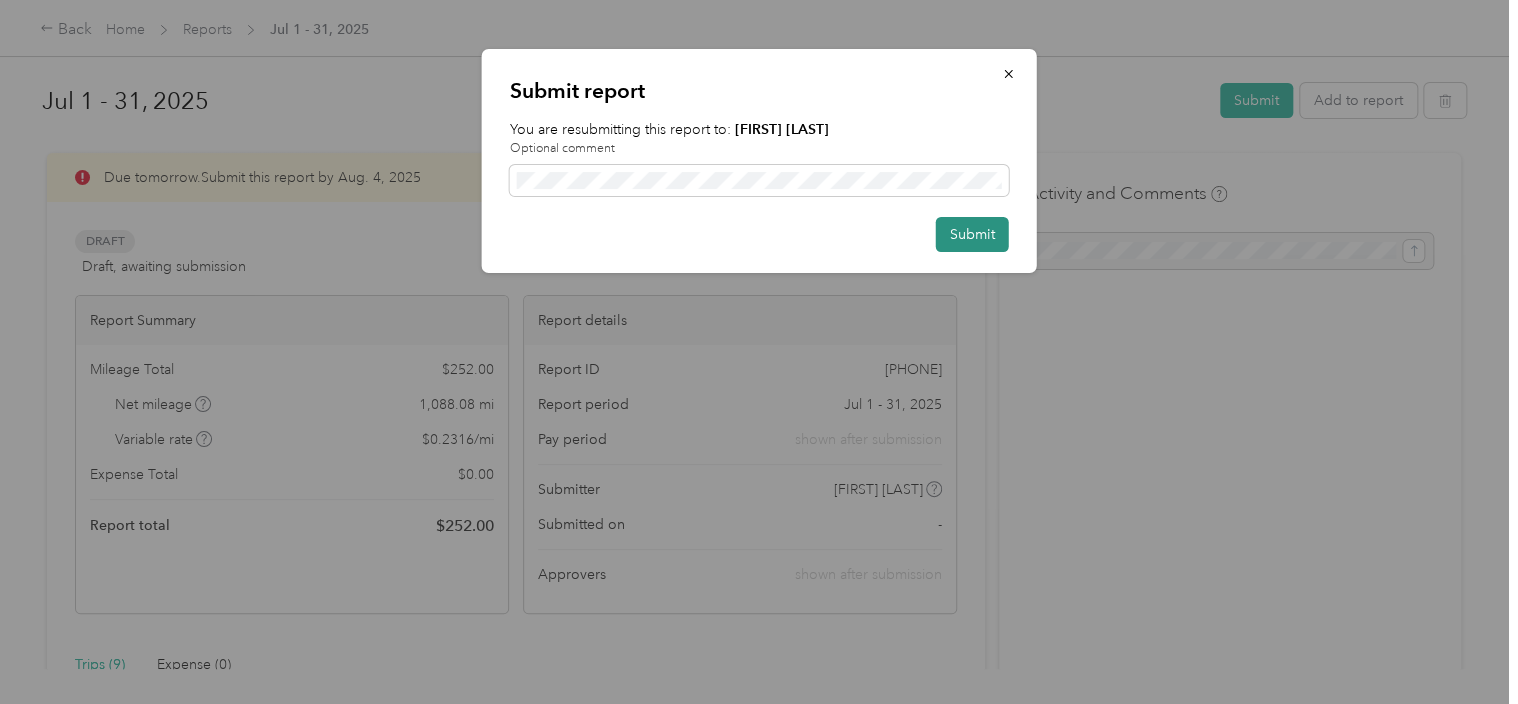 click on "Submit" at bounding box center [972, 234] 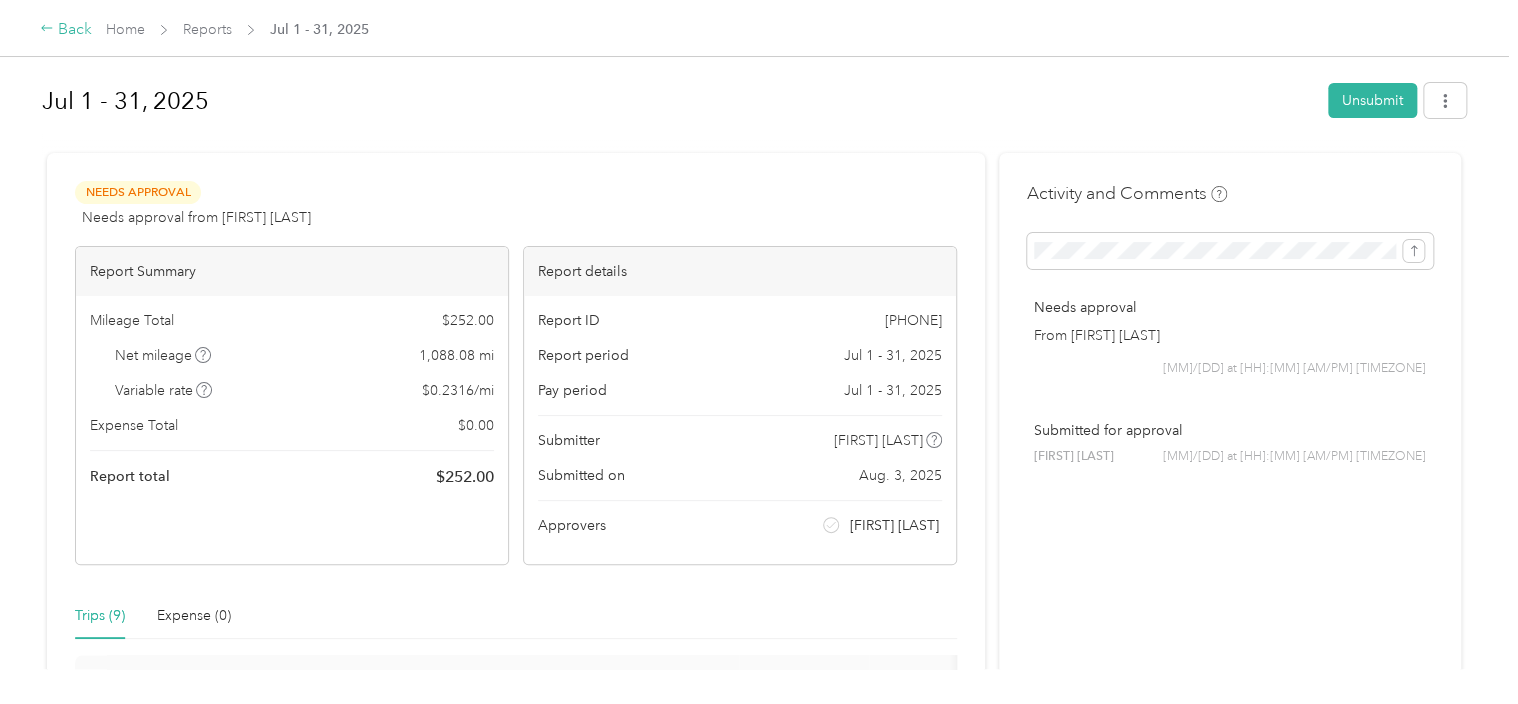 click 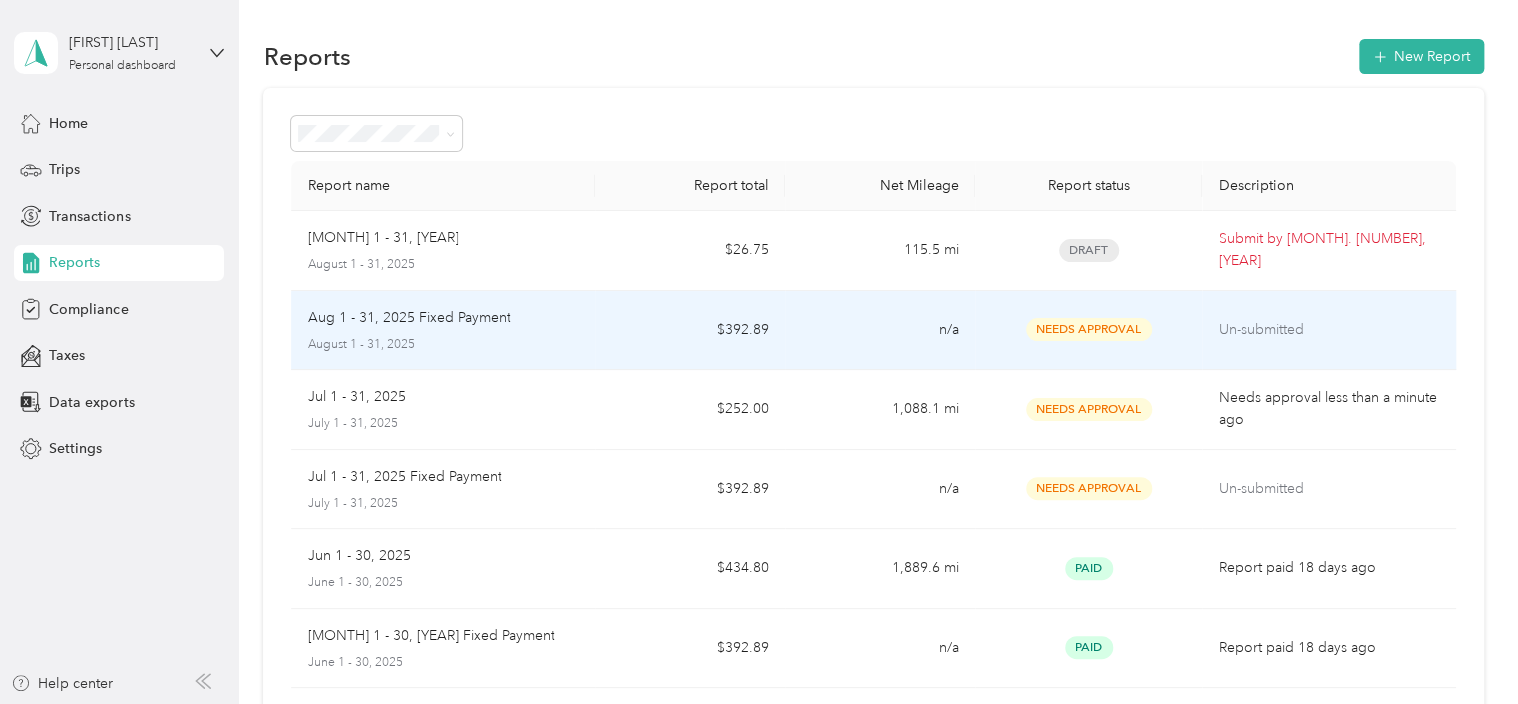 click on "[MONTH] 1 - 31, [YEAR] Fixed Payment [MONTH] 1 - 31, [YEAR]" at bounding box center (443, 330) 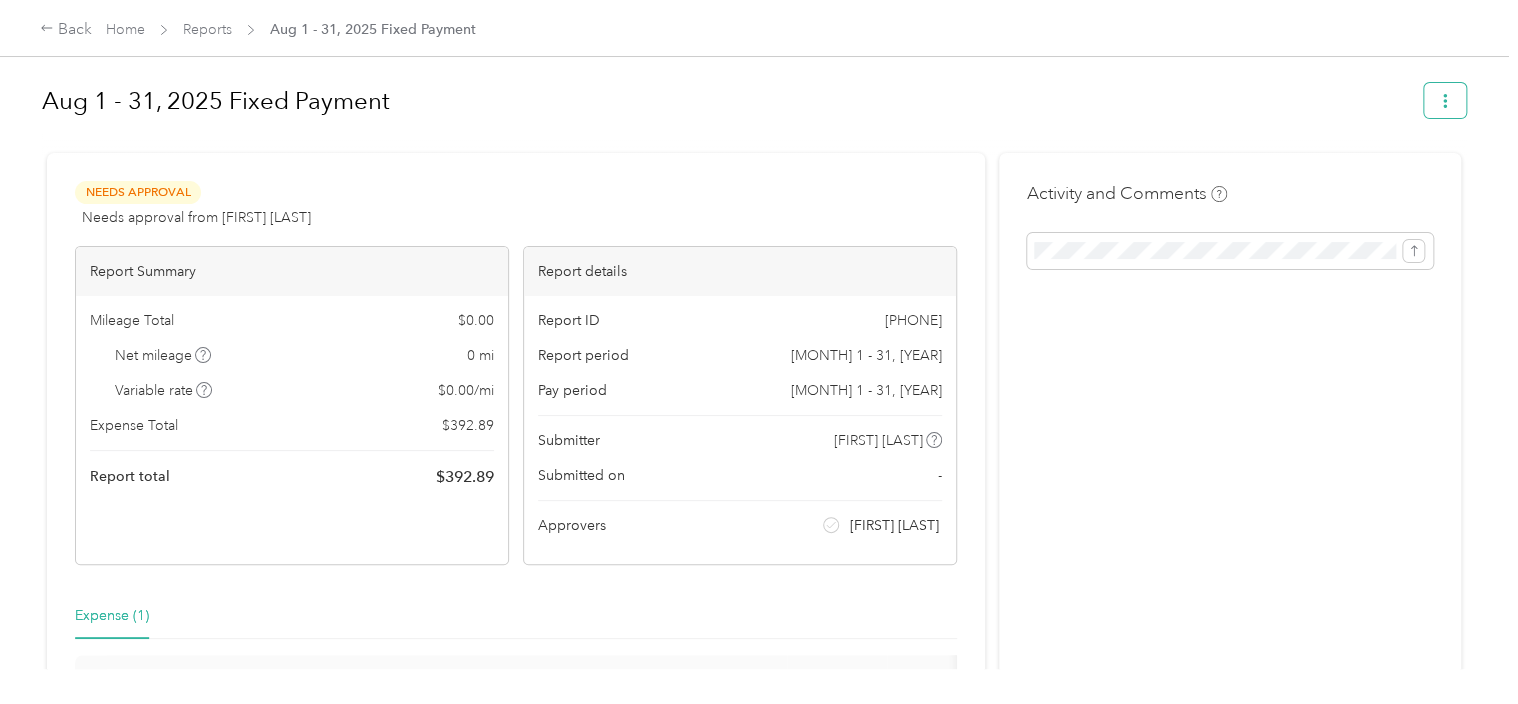 click 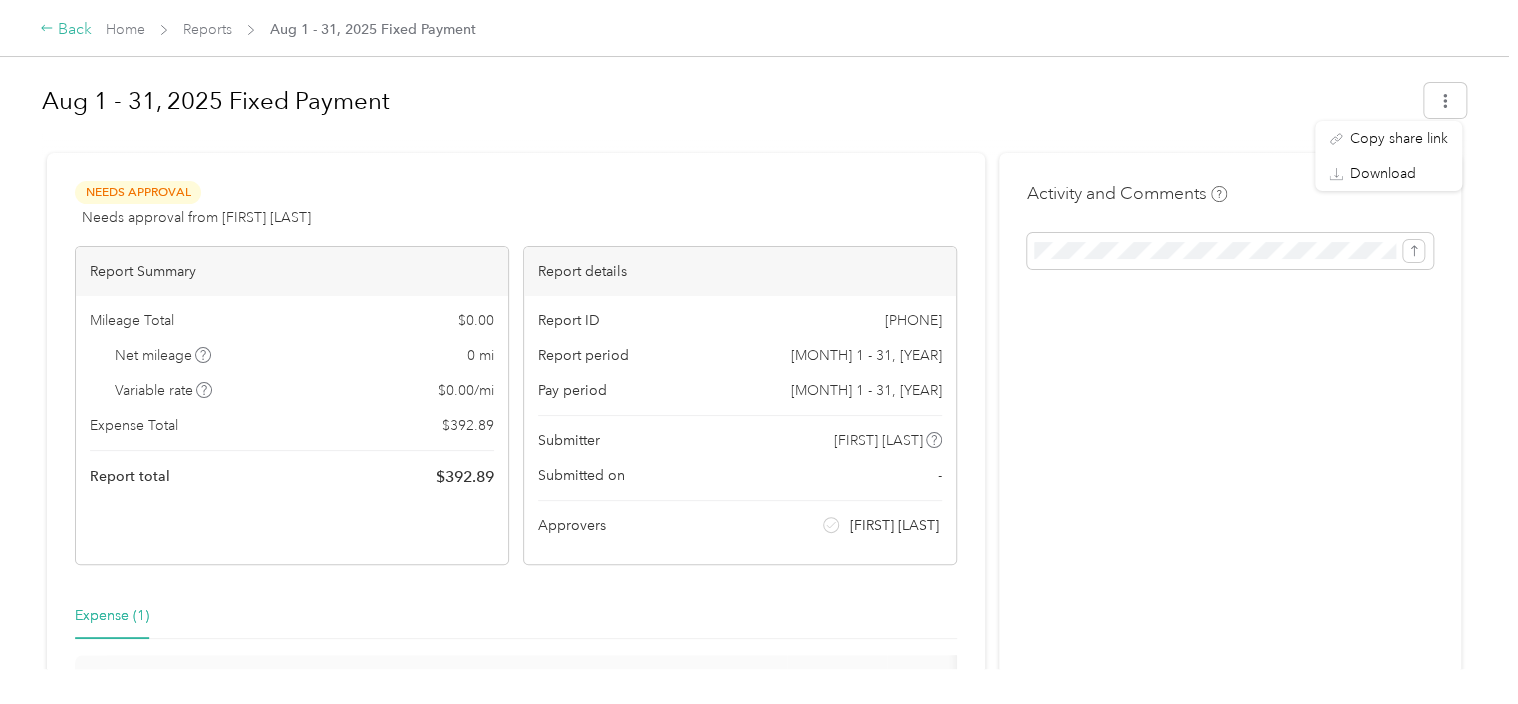 click on "Back" at bounding box center (66, 30) 